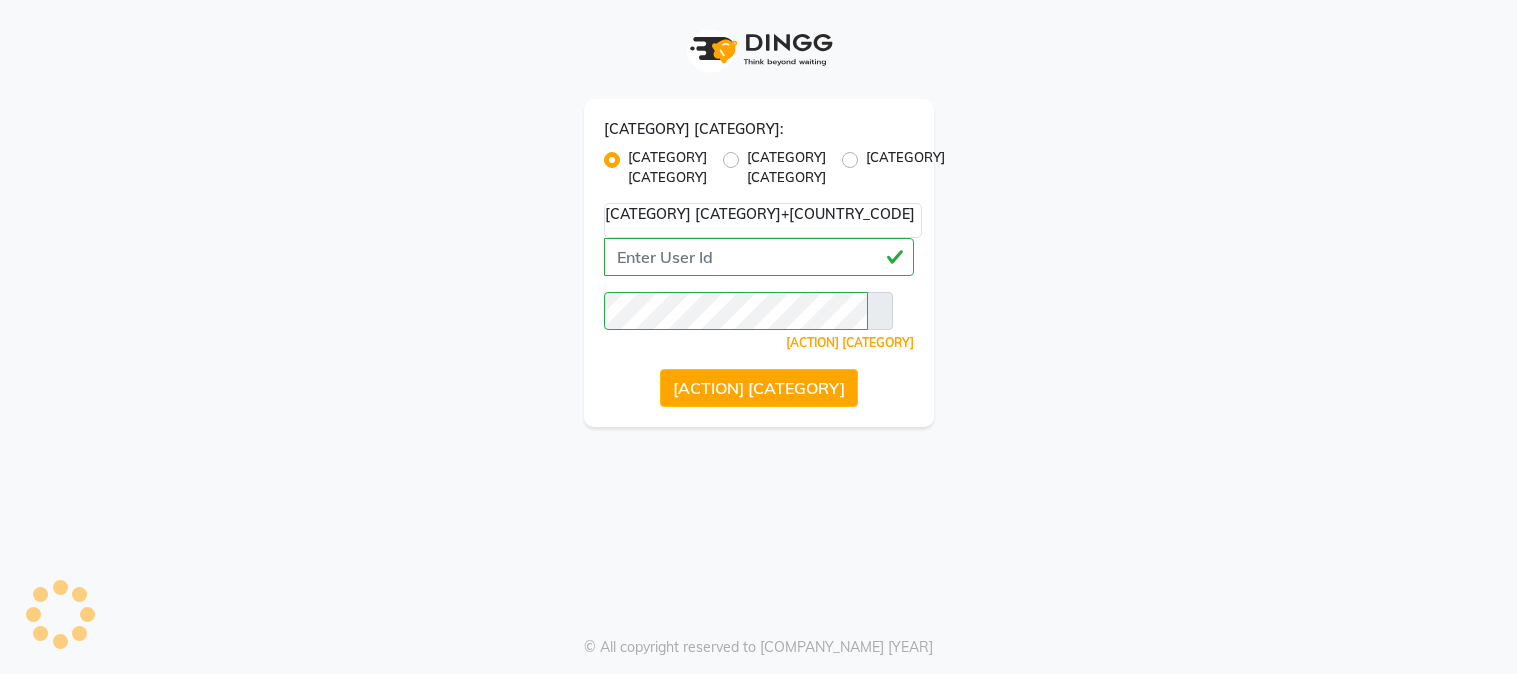 scroll, scrollTop: 0, scrollLeft: 0, axis: both 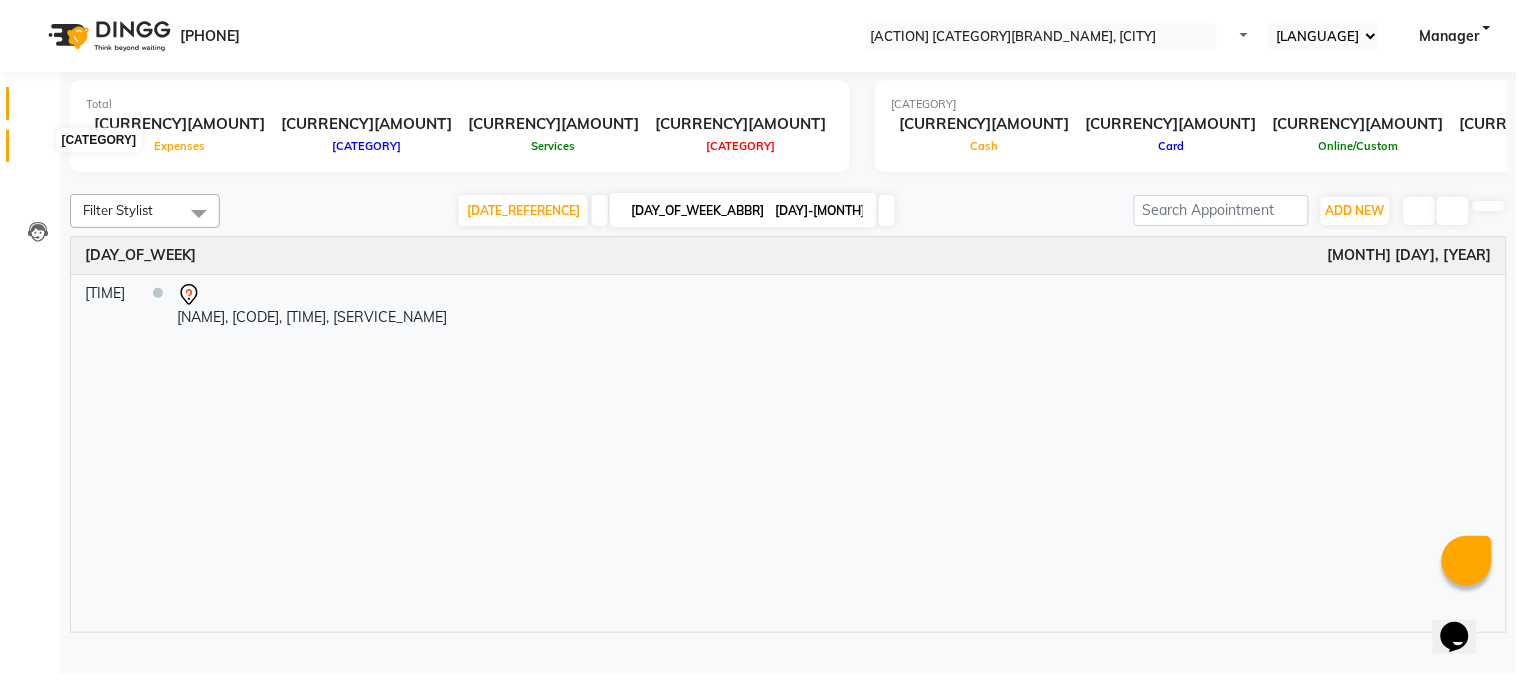 click at bounding box center [38, 151] 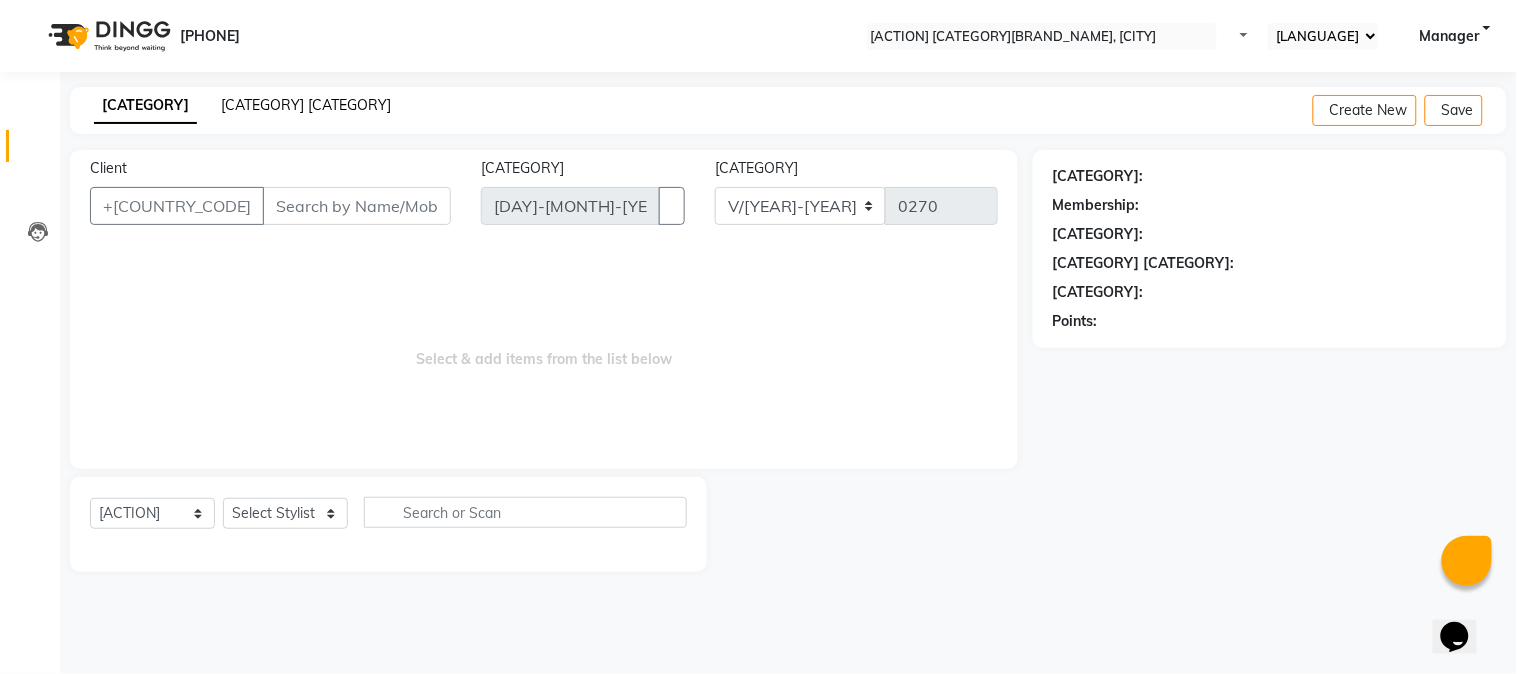 click on "[CATEGORY] [CATEGORY]" at bounding box center (306, 105) 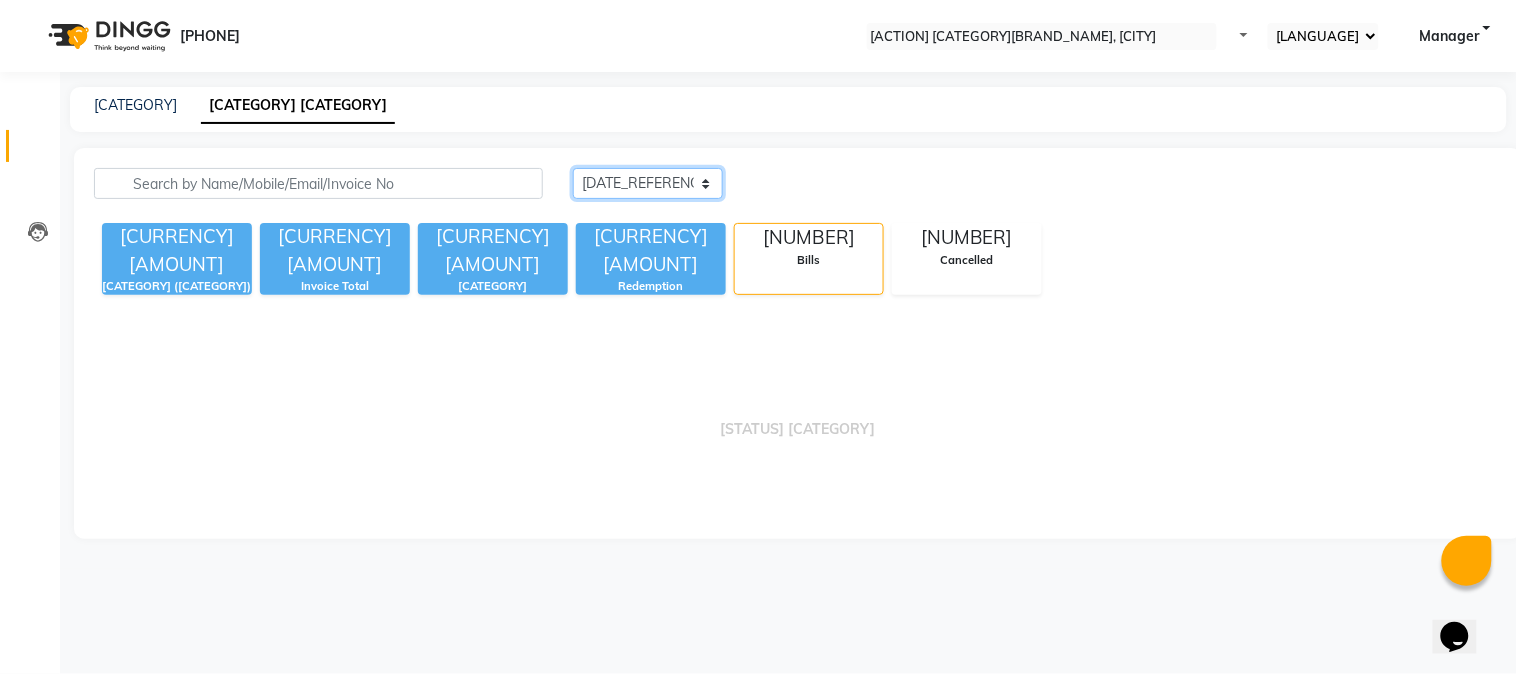 click on "[DATE_REFERENCE] [DATE_REFERENCE] [DATE_REFERENCE]" at bounding box center (648, 183) 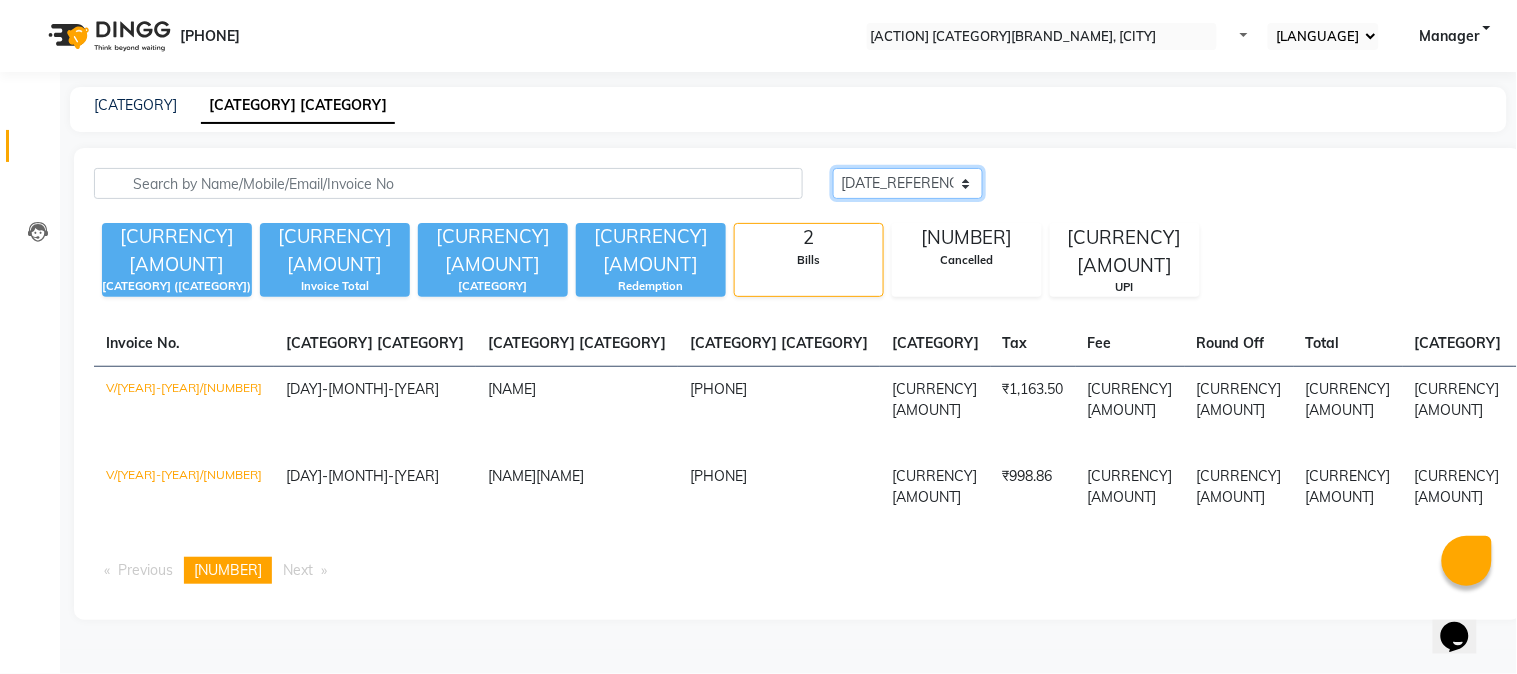 click on "[DATE_REFERENCE] [DATE_REFERENCE] [DATE_REFERENCE]" at bounding box center [908, 183] 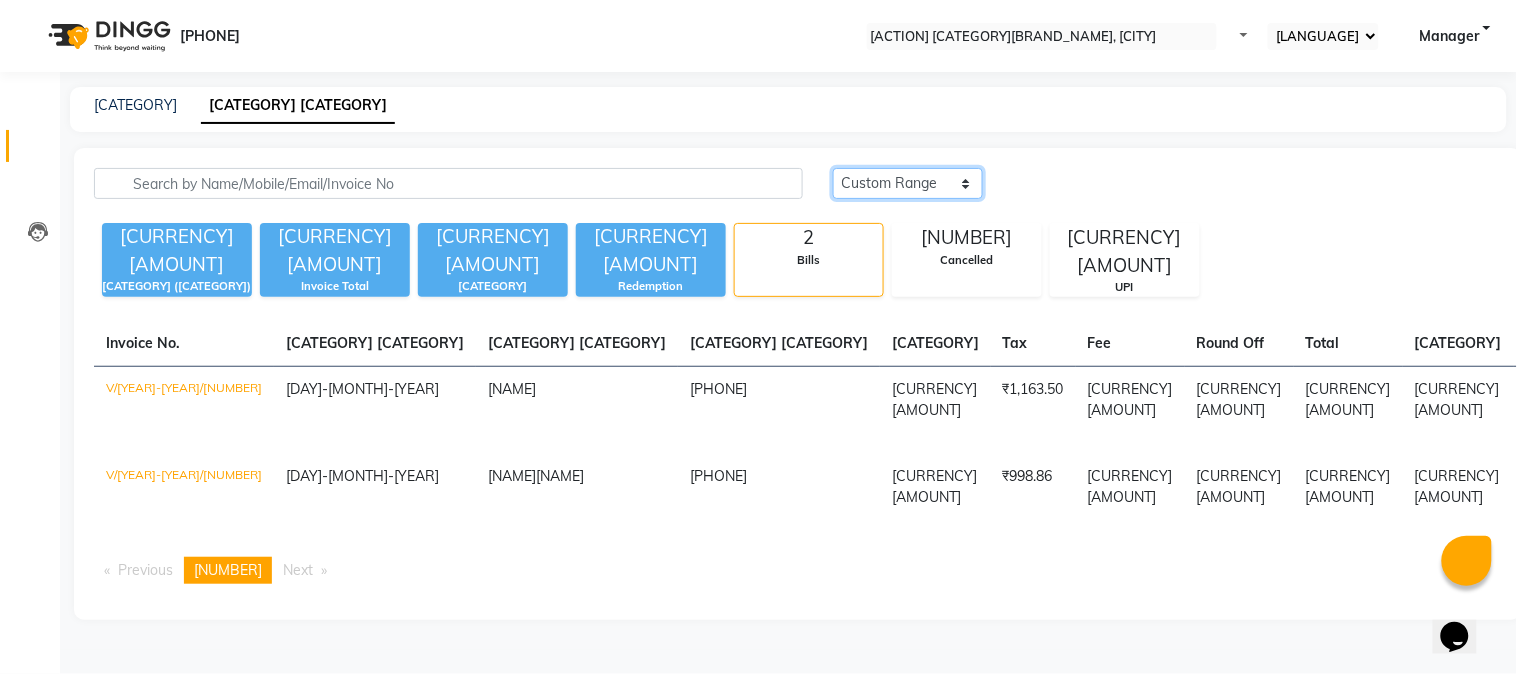 click on "[DATE_REFERENCE] [DATE_REFERENCE] [DATE_REFERENCE]" at bounding box center [908, 183] 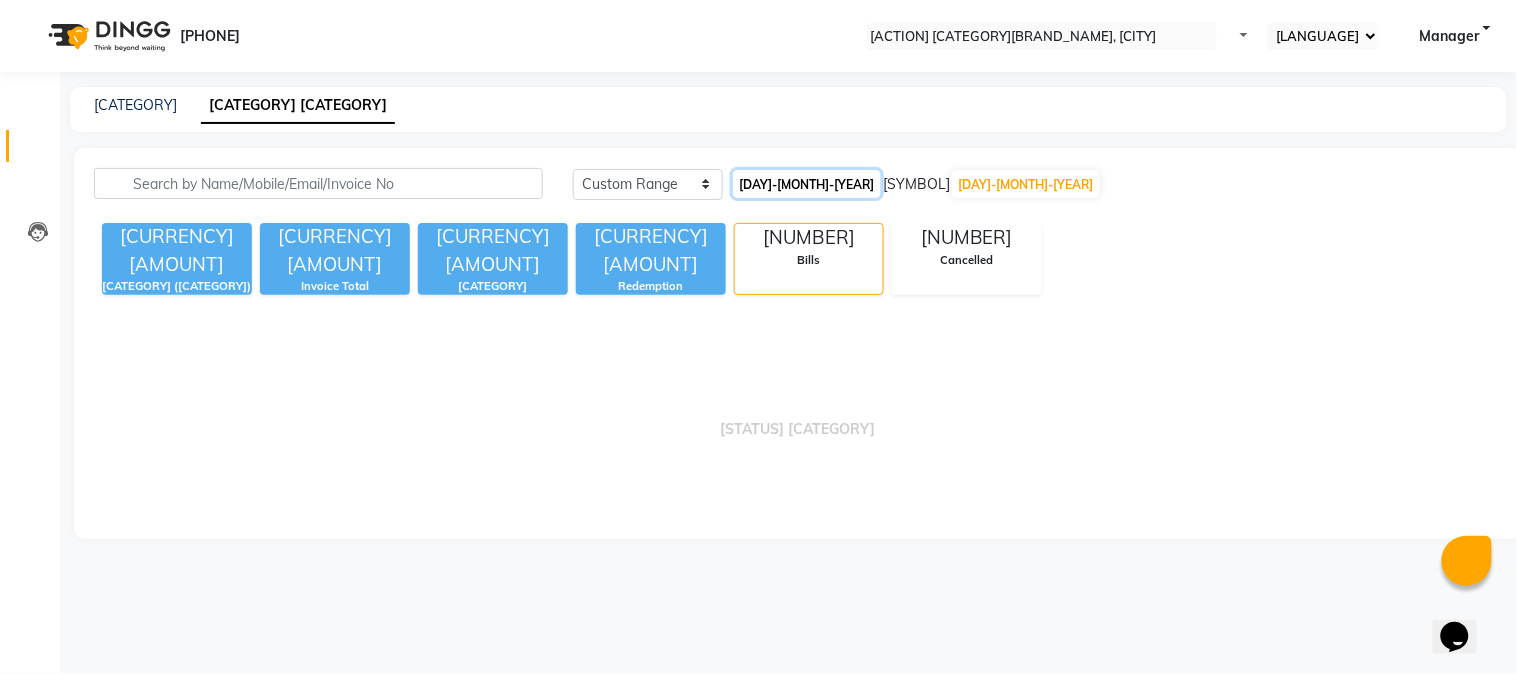 click on "[DAY]-[MONTH]-[YEAR]" at bounding box center [807, 184] 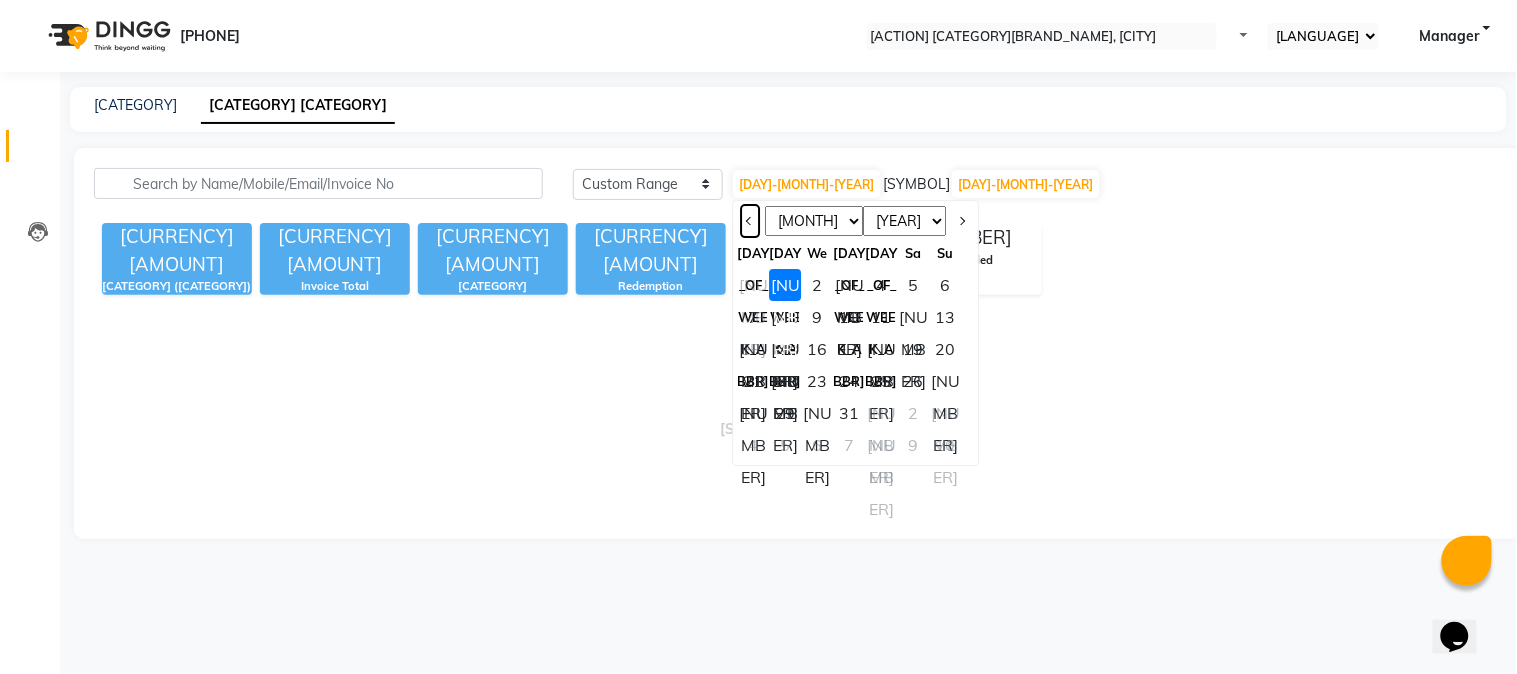click at bounding box center [750, 221] 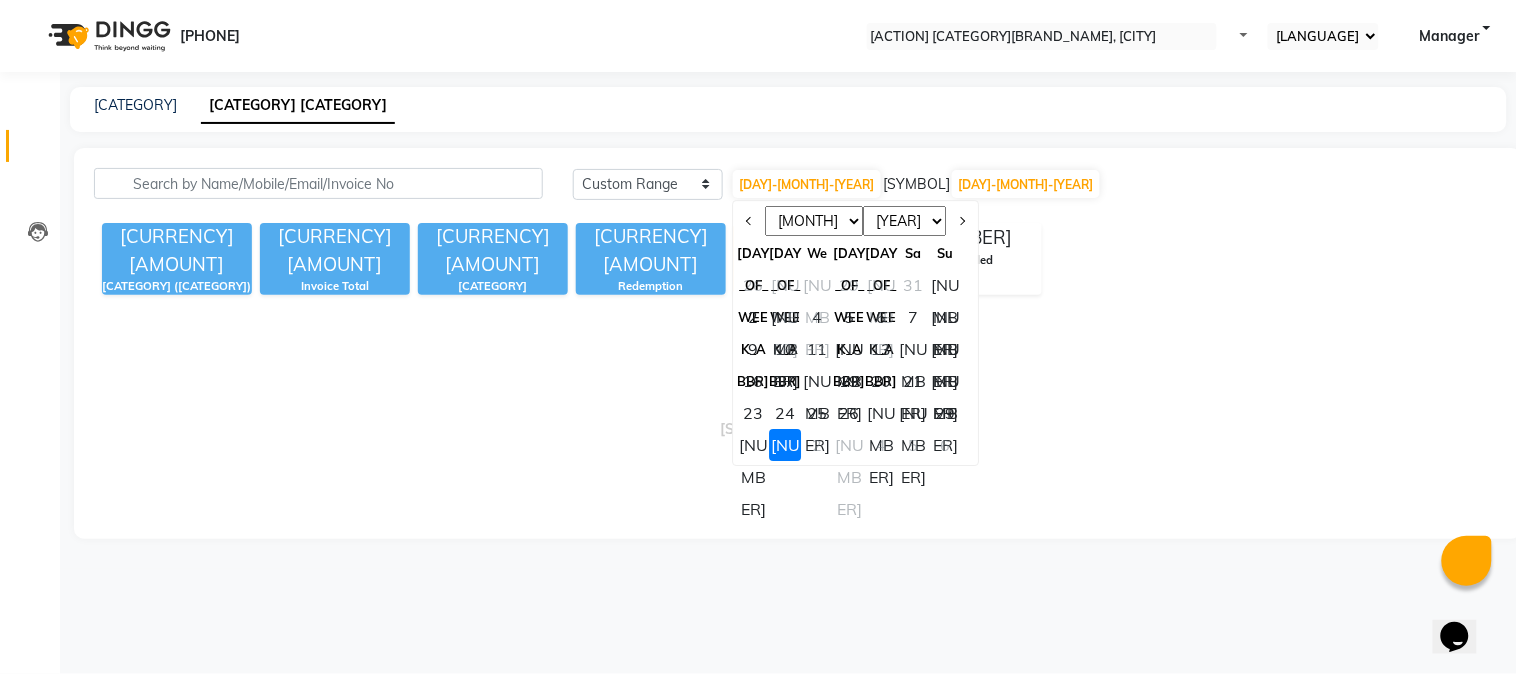 click on "29" at bounding box center [946, 413] 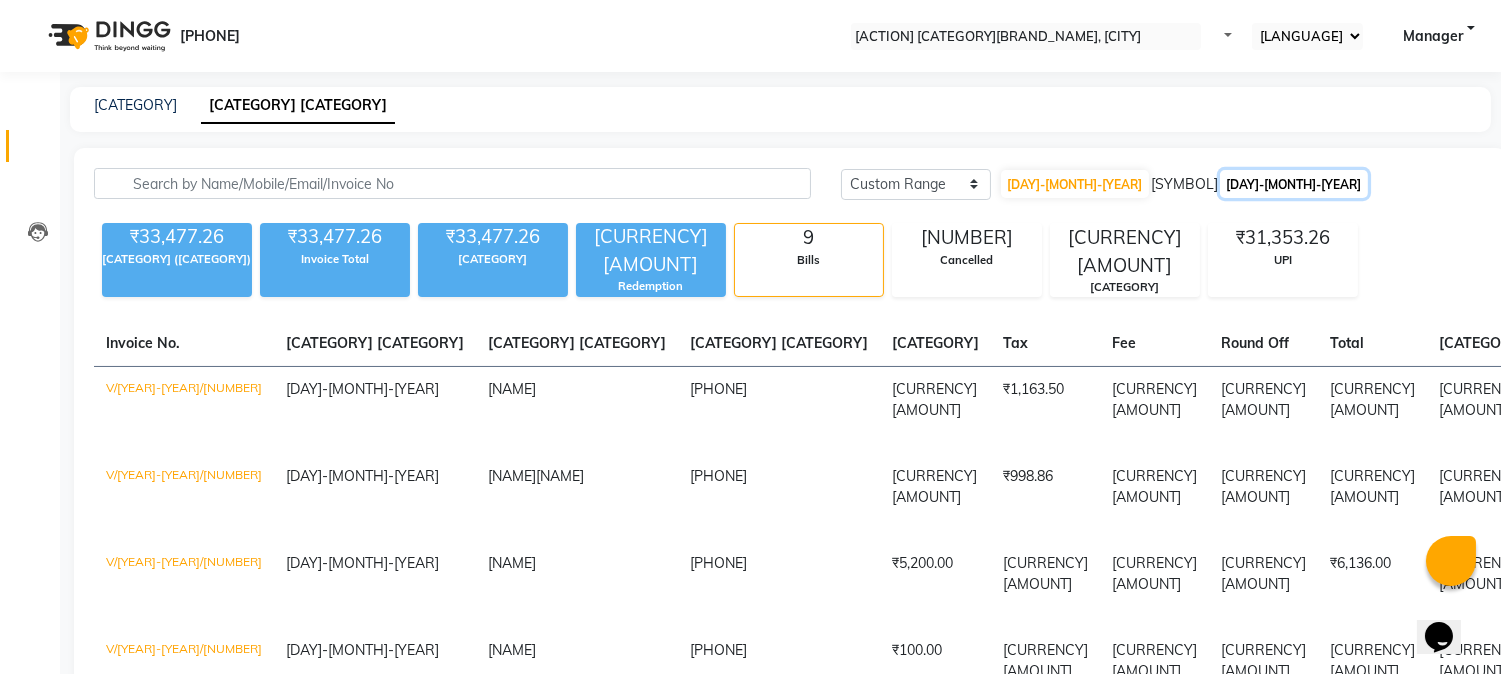 click on "[DAY]-[MONTH]-[YEAR]" at bounding box center [1294, 184] 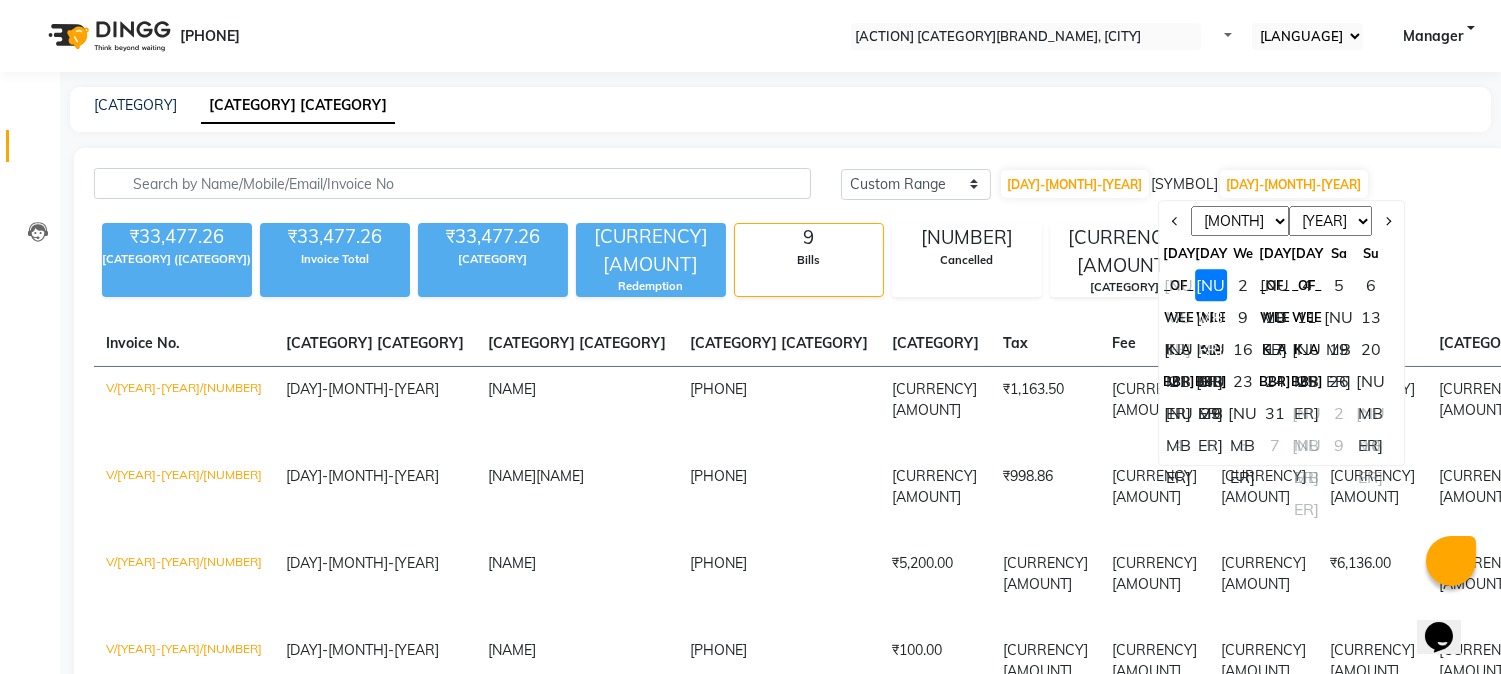 click at bounding box center [1175, 221] 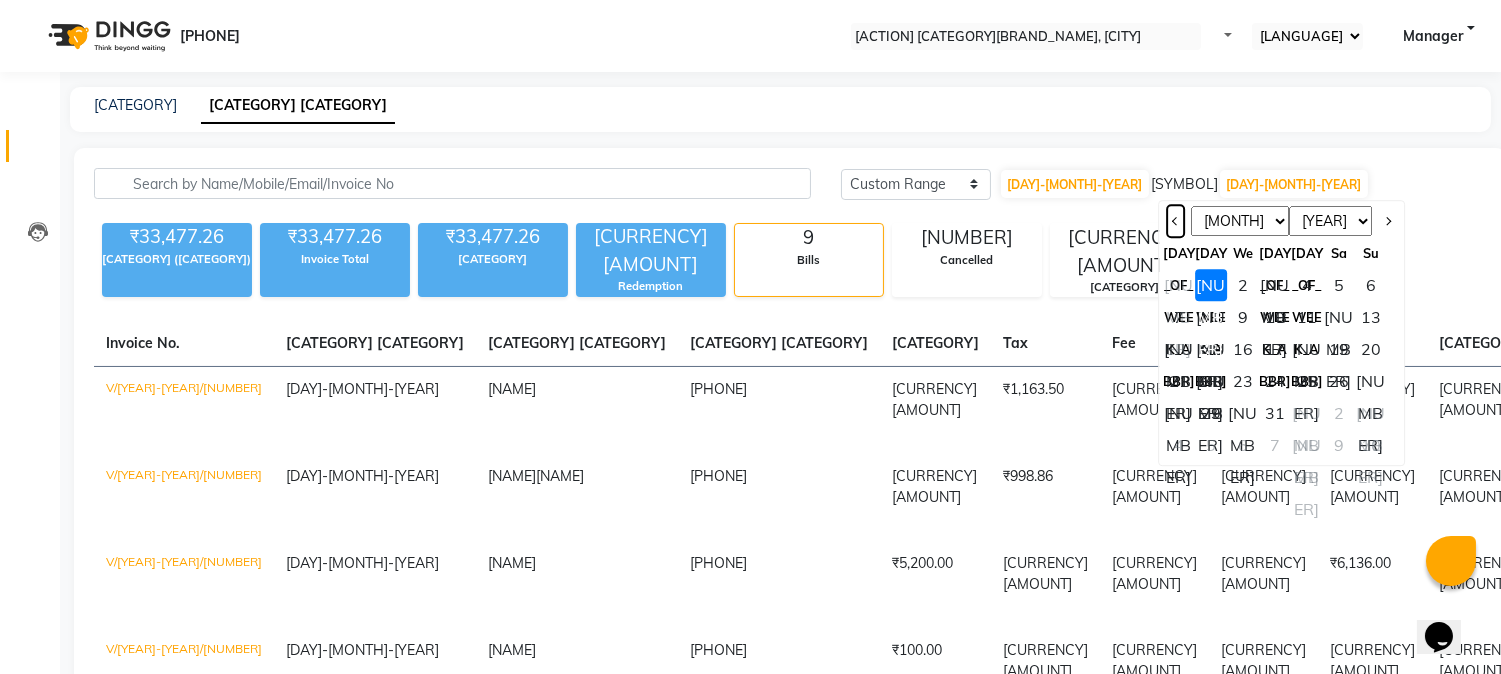 click at bounding box center [1176, 221] 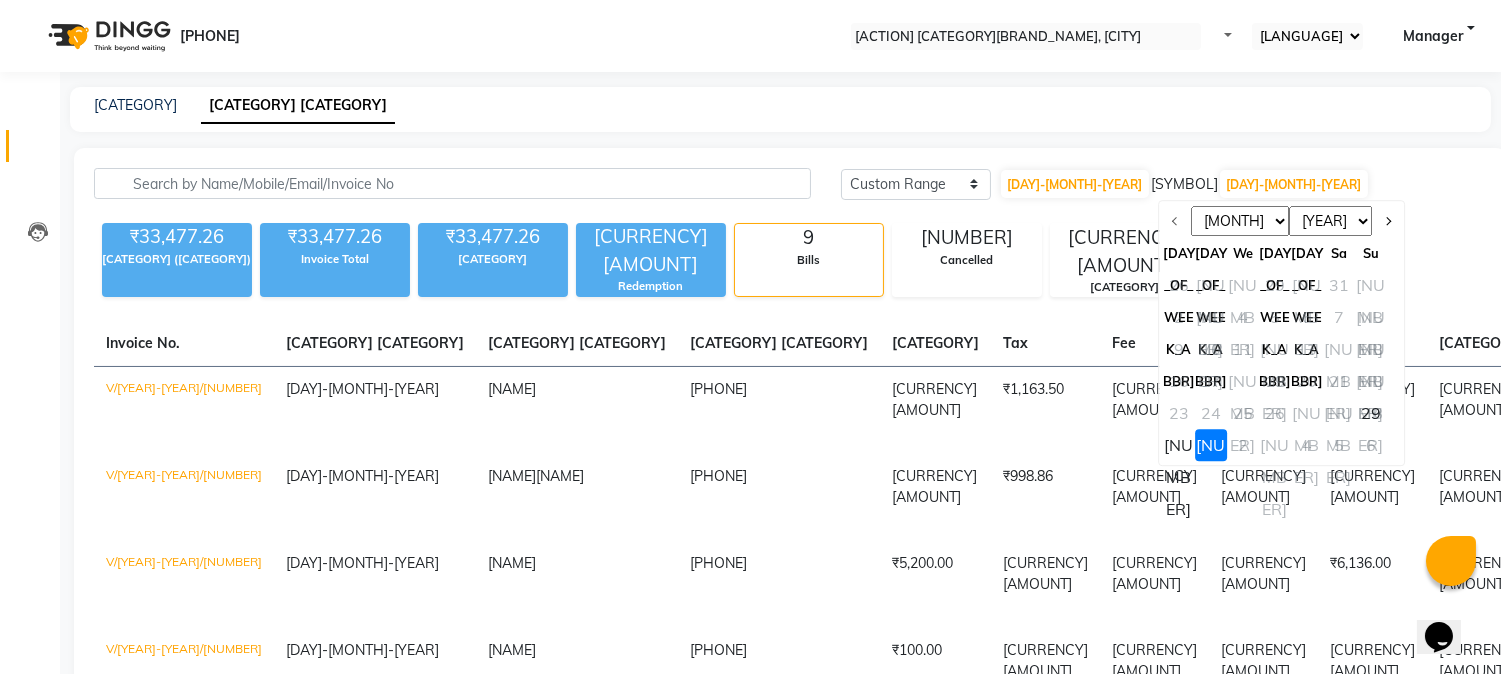 click on "29" at bounding box center (1371, 413) 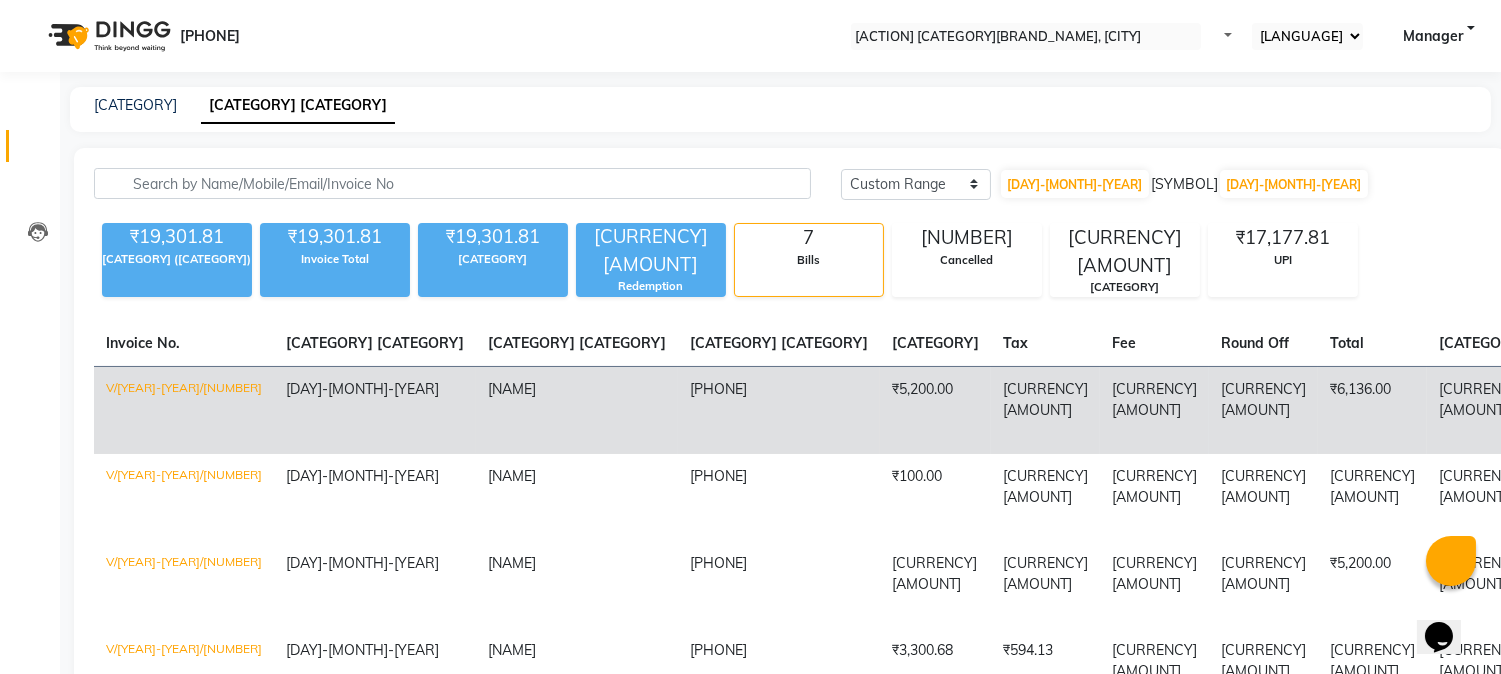 click on "₹6,136.00" at bounding box center (1791, 411) 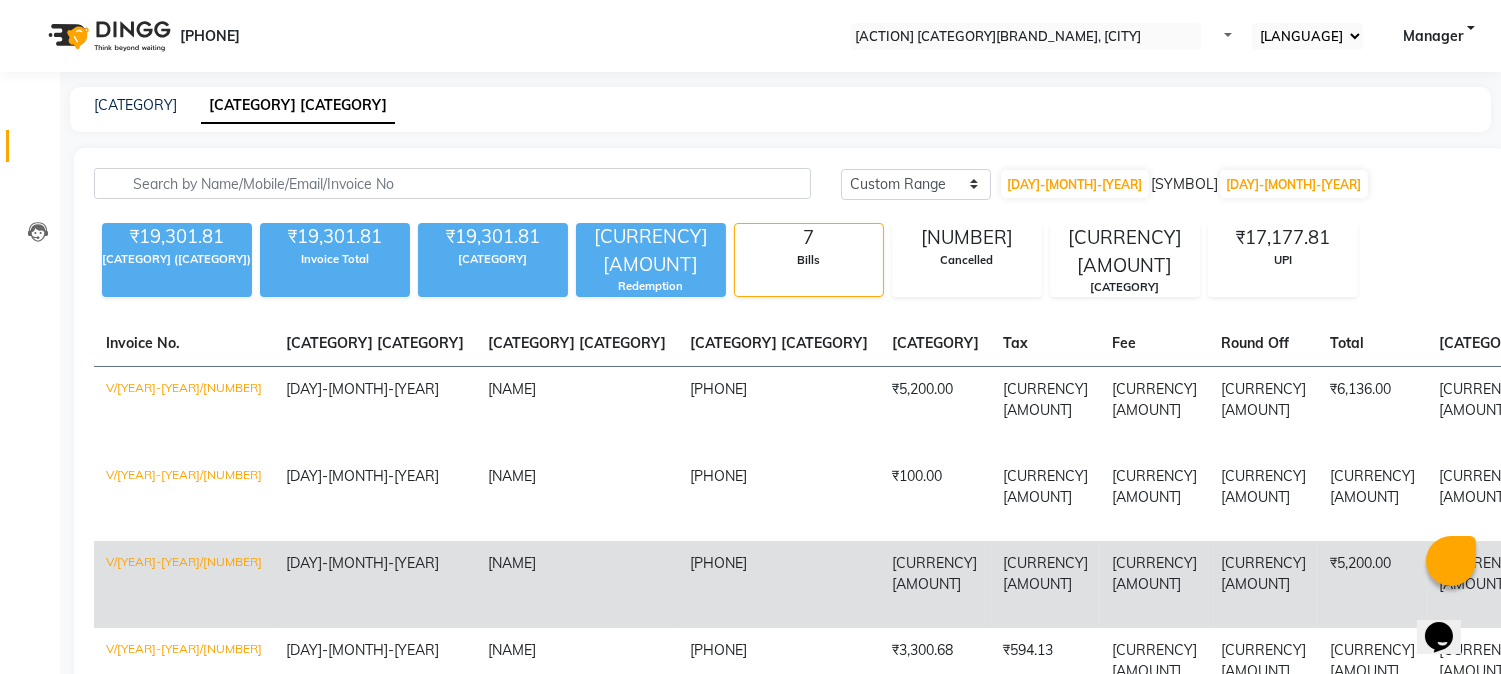 click on "₹5,200.00" at bounding box center [1372, 411] 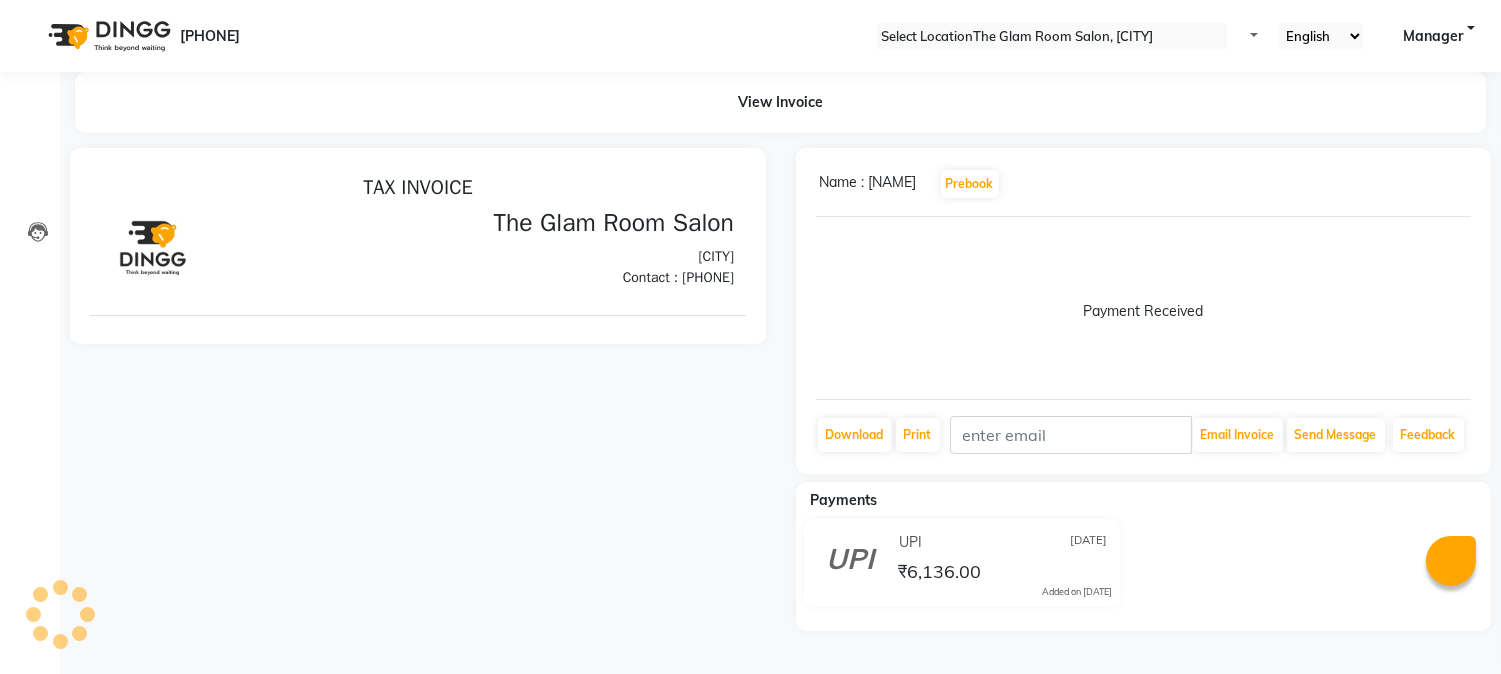 scroll, scrollTop: 0, scrollLeft: 0, axis: both 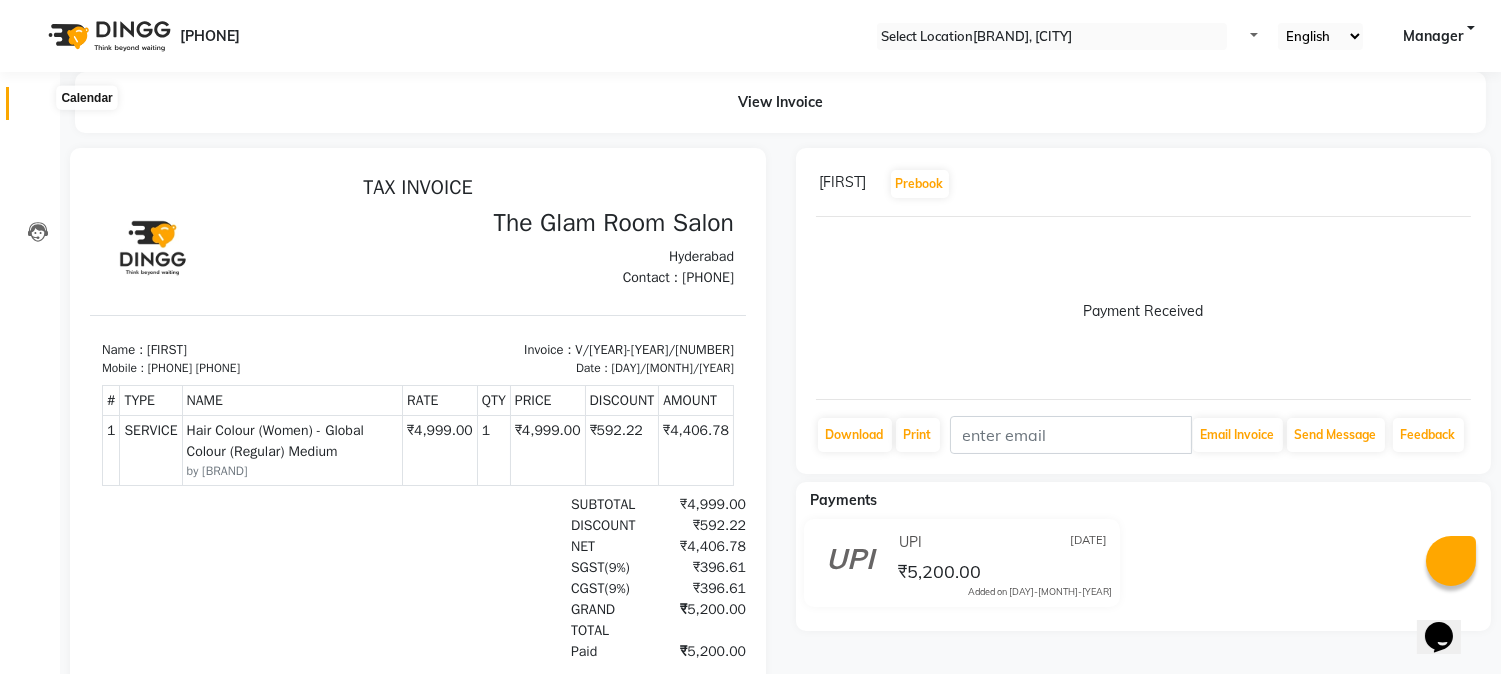 click at bounding box center [38, 108] 